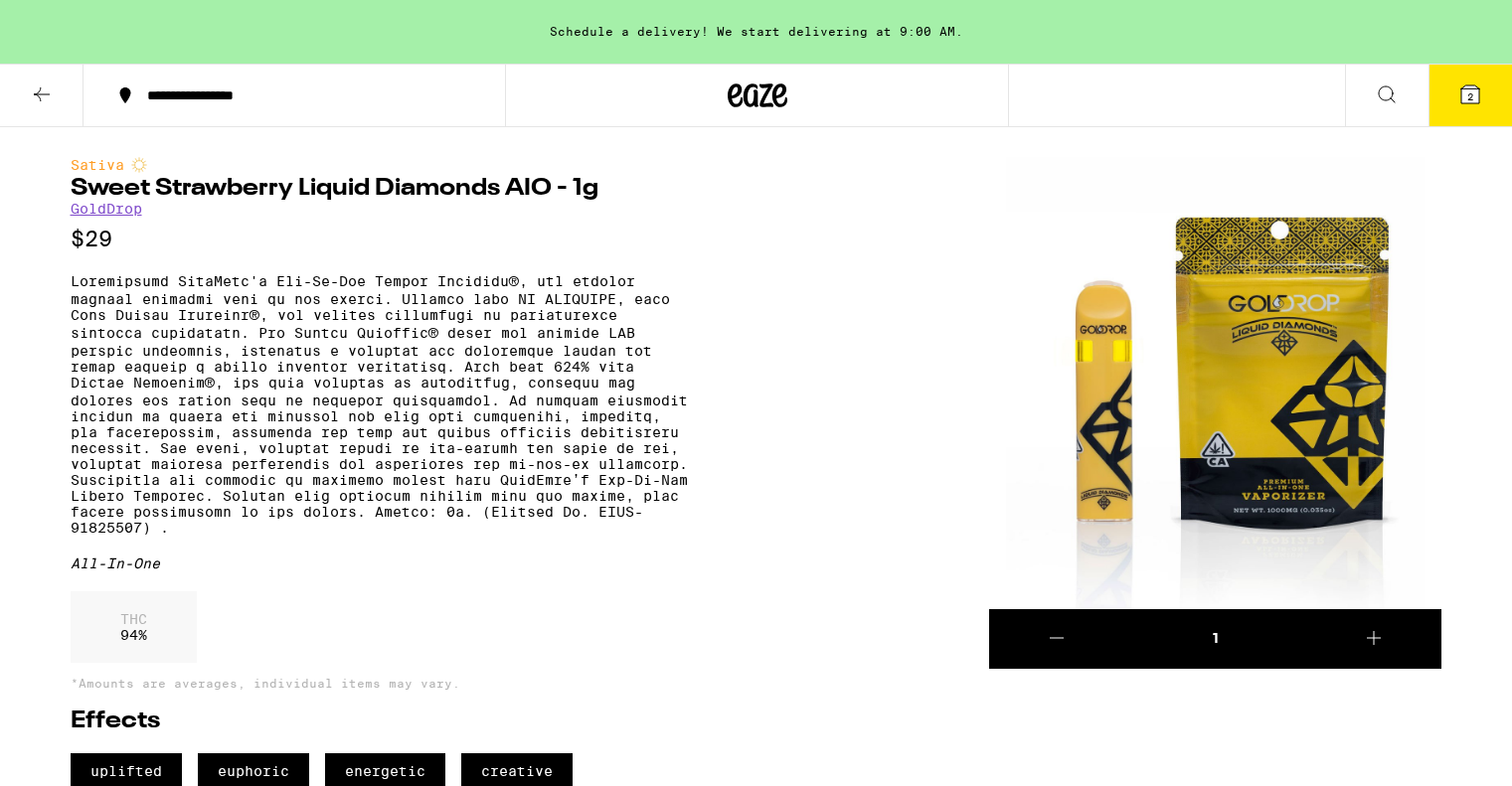 scroll, scrollTop: 0, scrollLeft: 0, axis: both 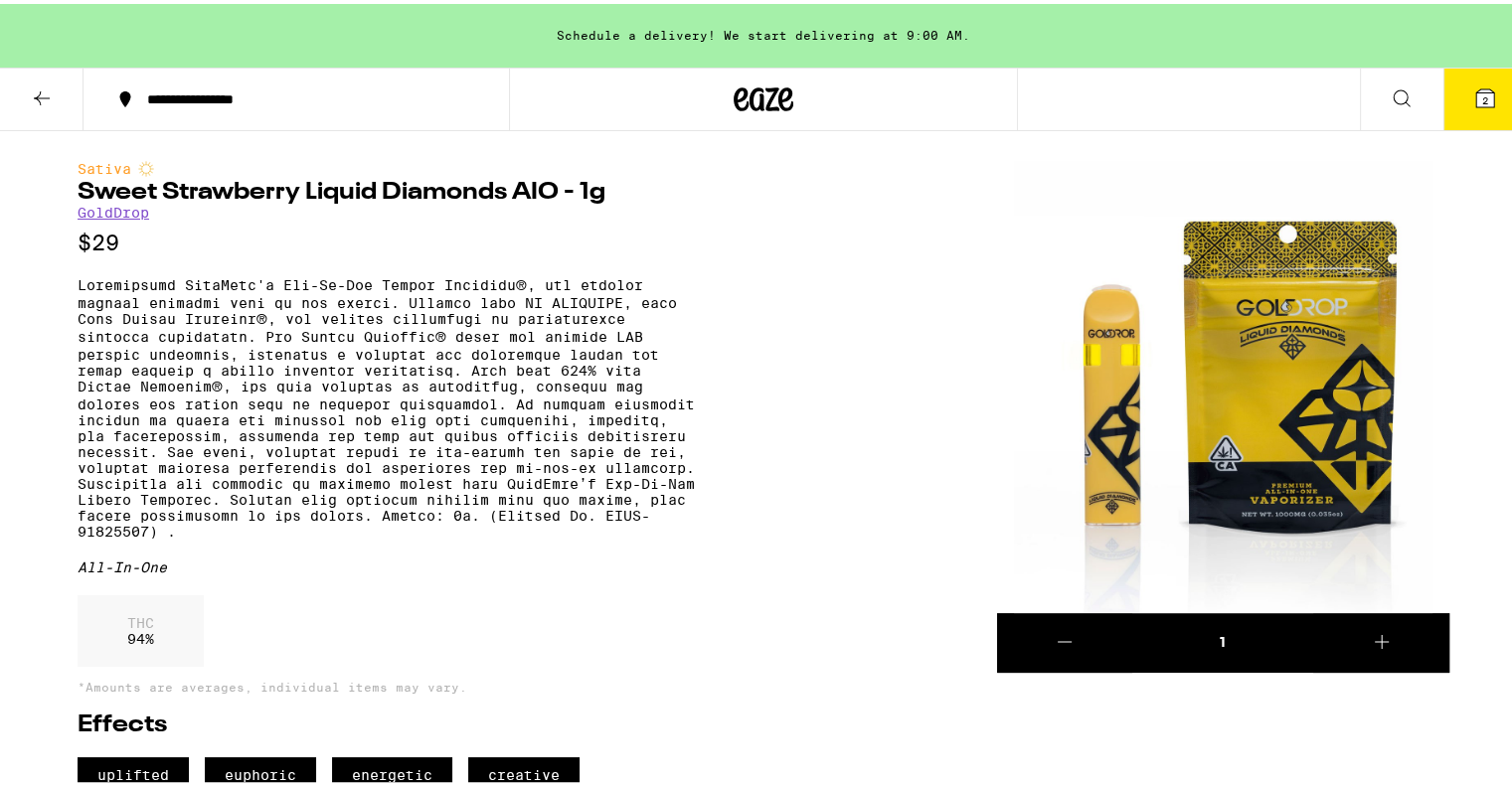 click 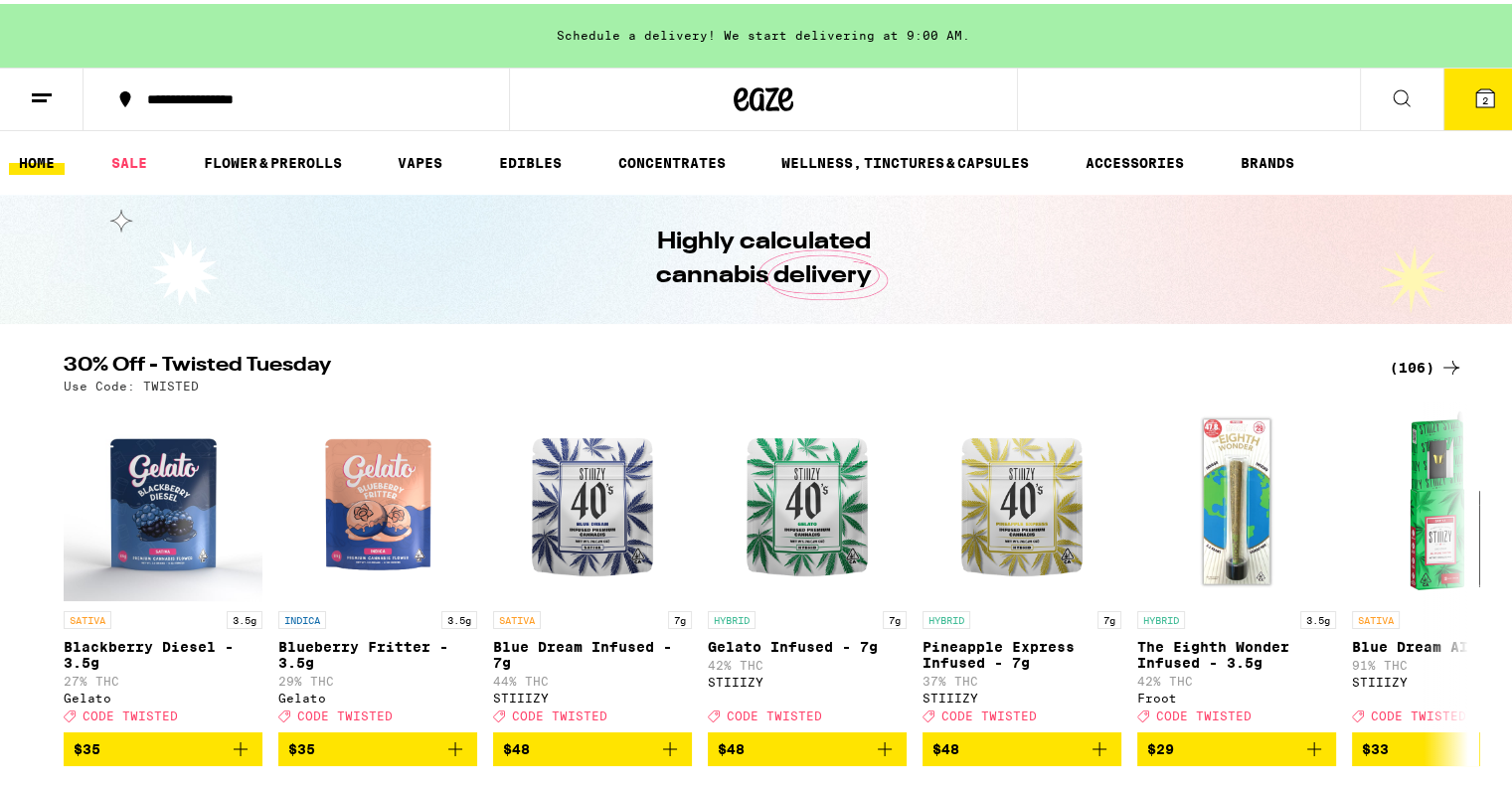 scroll, scrollTop: 0, scrollLeft: 0, axis: both 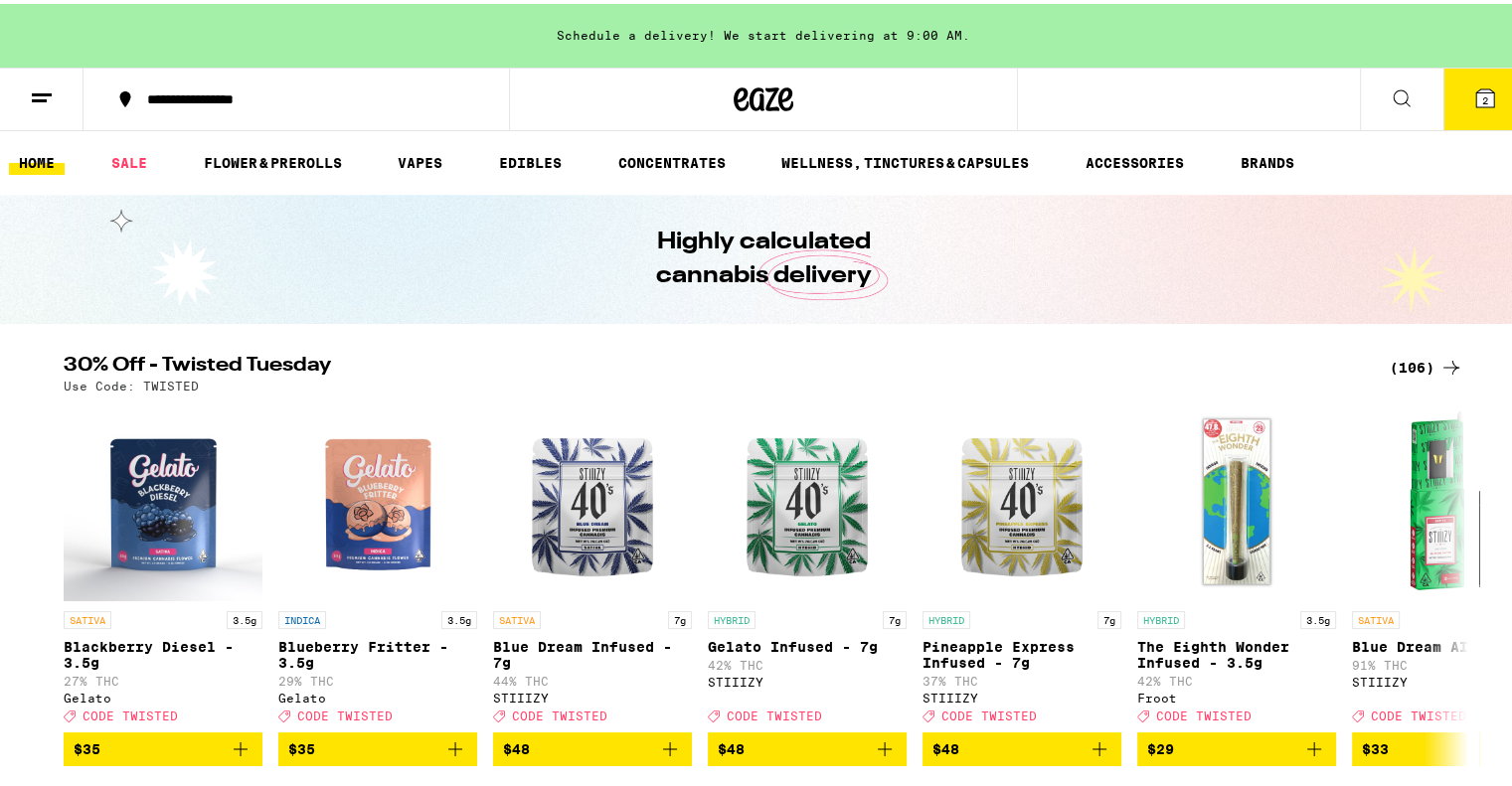 click on "VAPES" at bounding box center (420, 159) 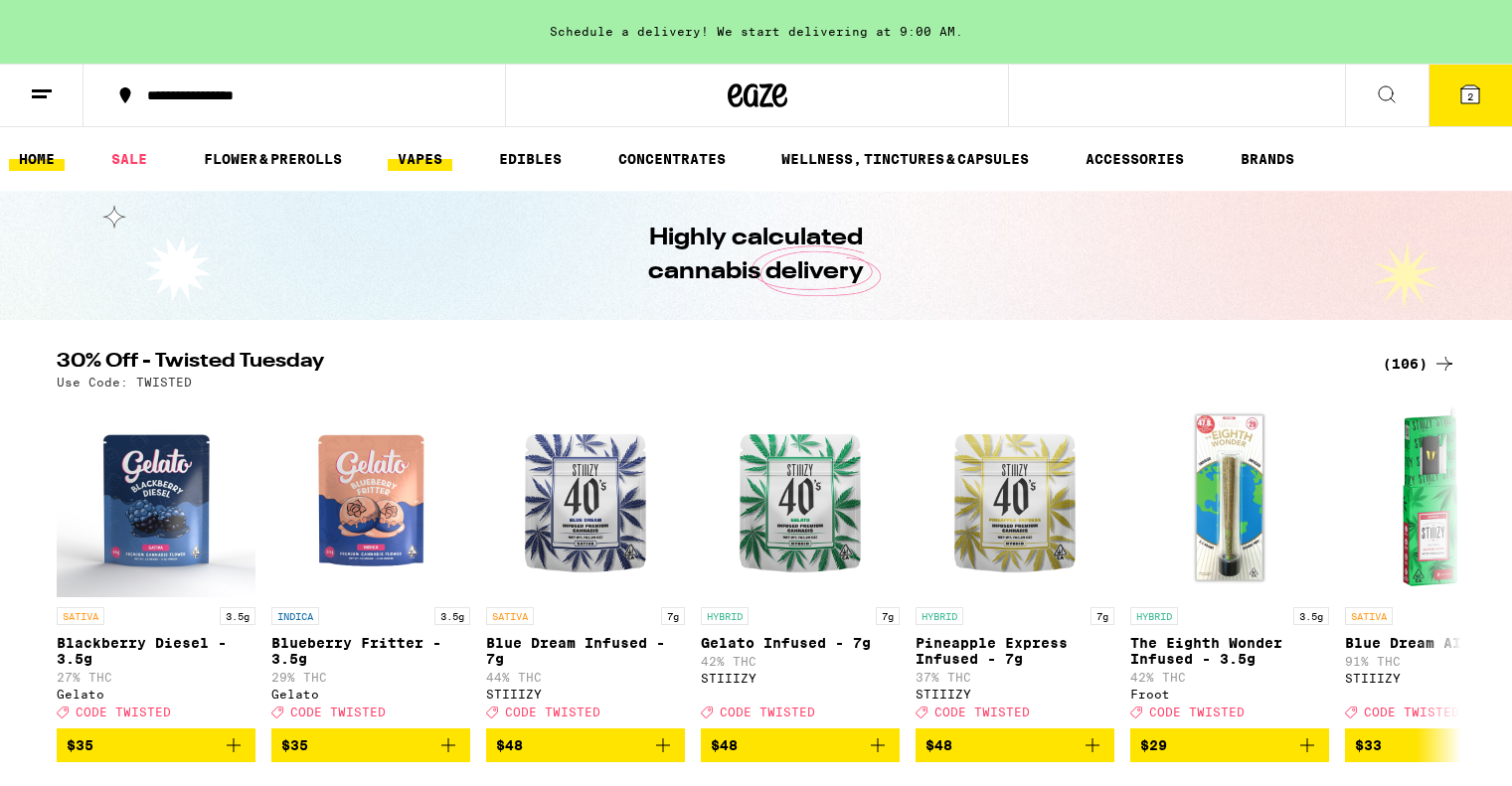 scroll, scrollTop: 0, scrollLeft: 0, axis: both 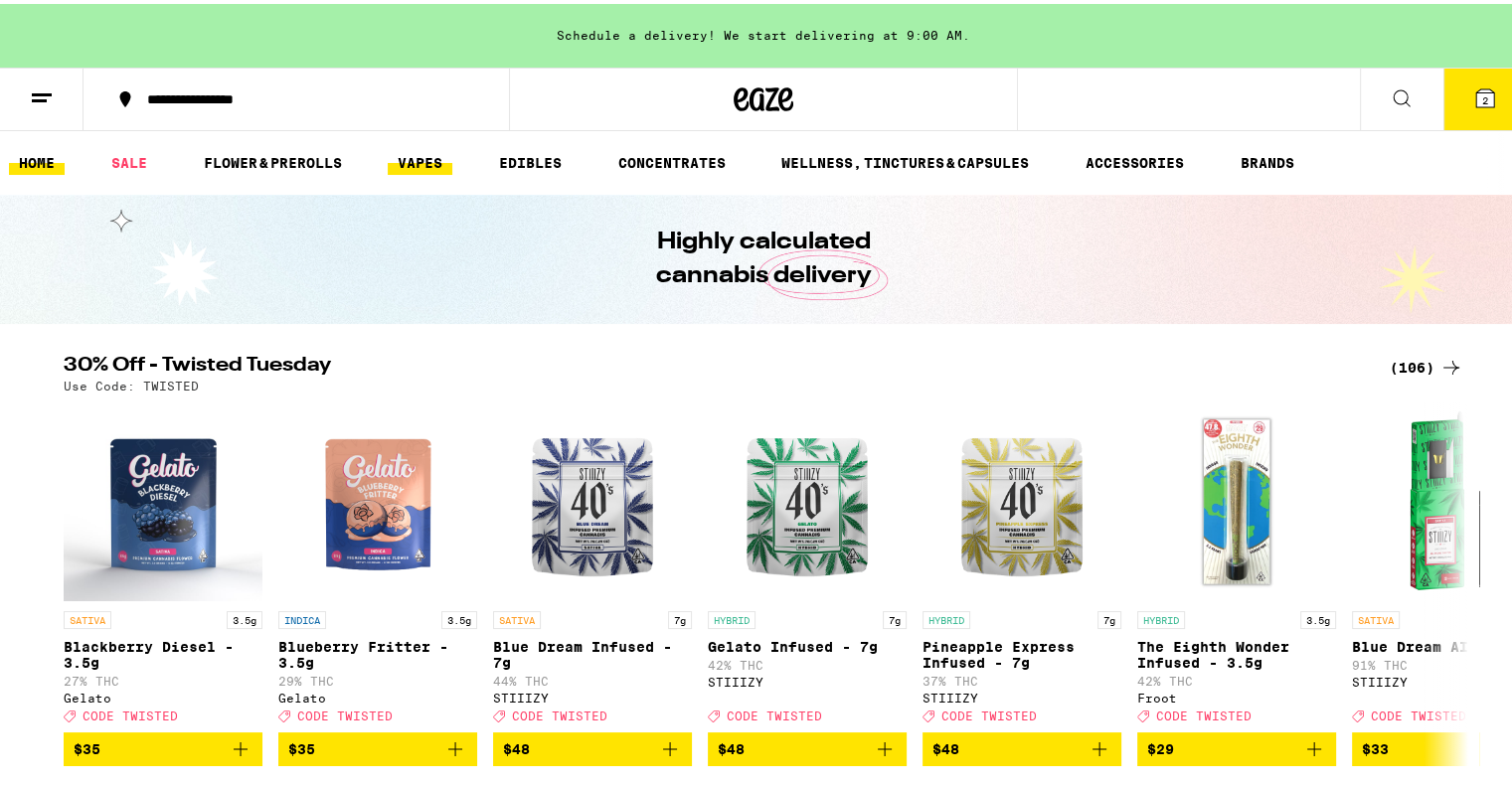 click on "VAPES" at bounding box center [420, 159] 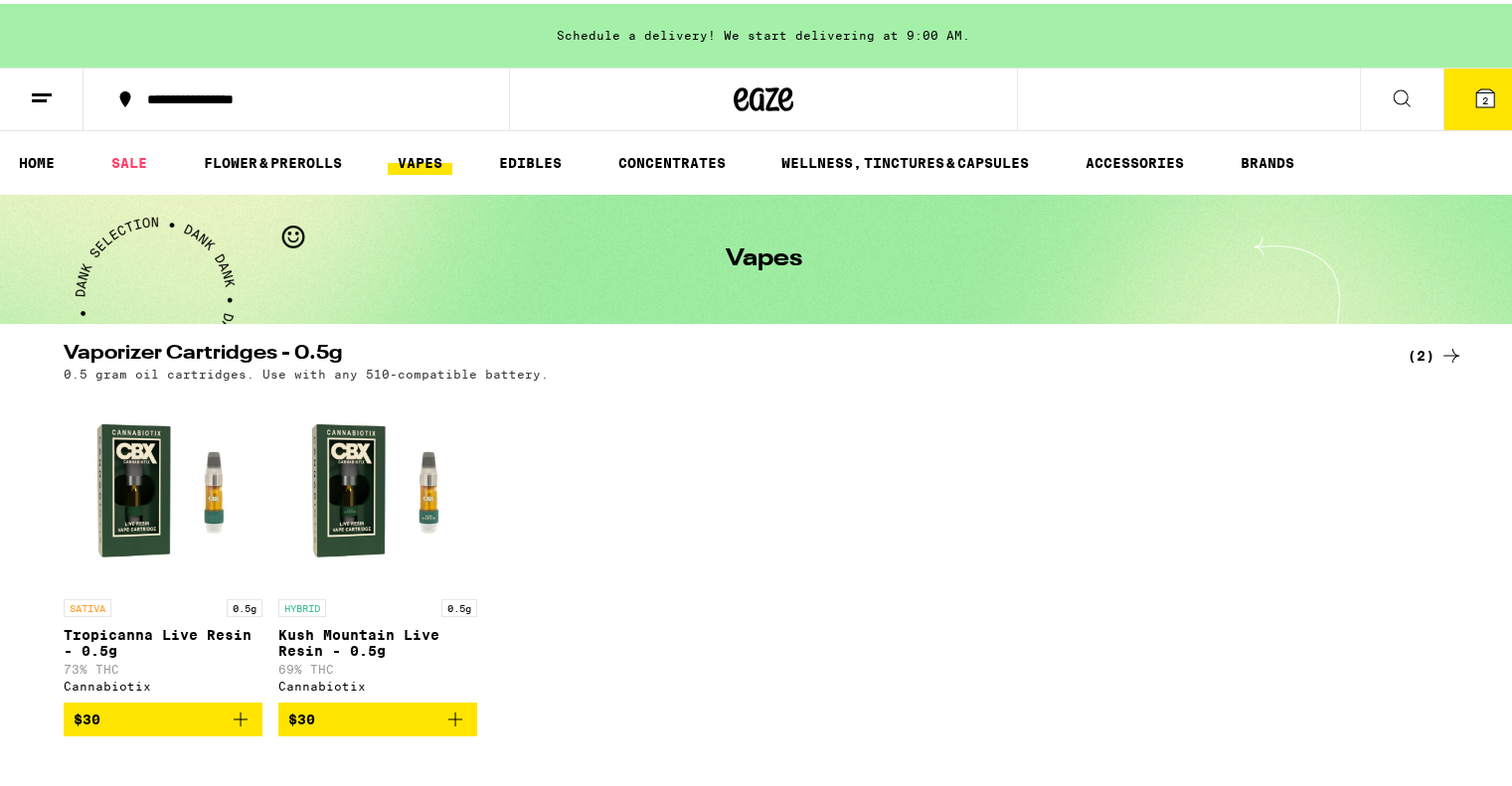 scroll, scrollTop: 0, scrollLeft: 0, axis: both 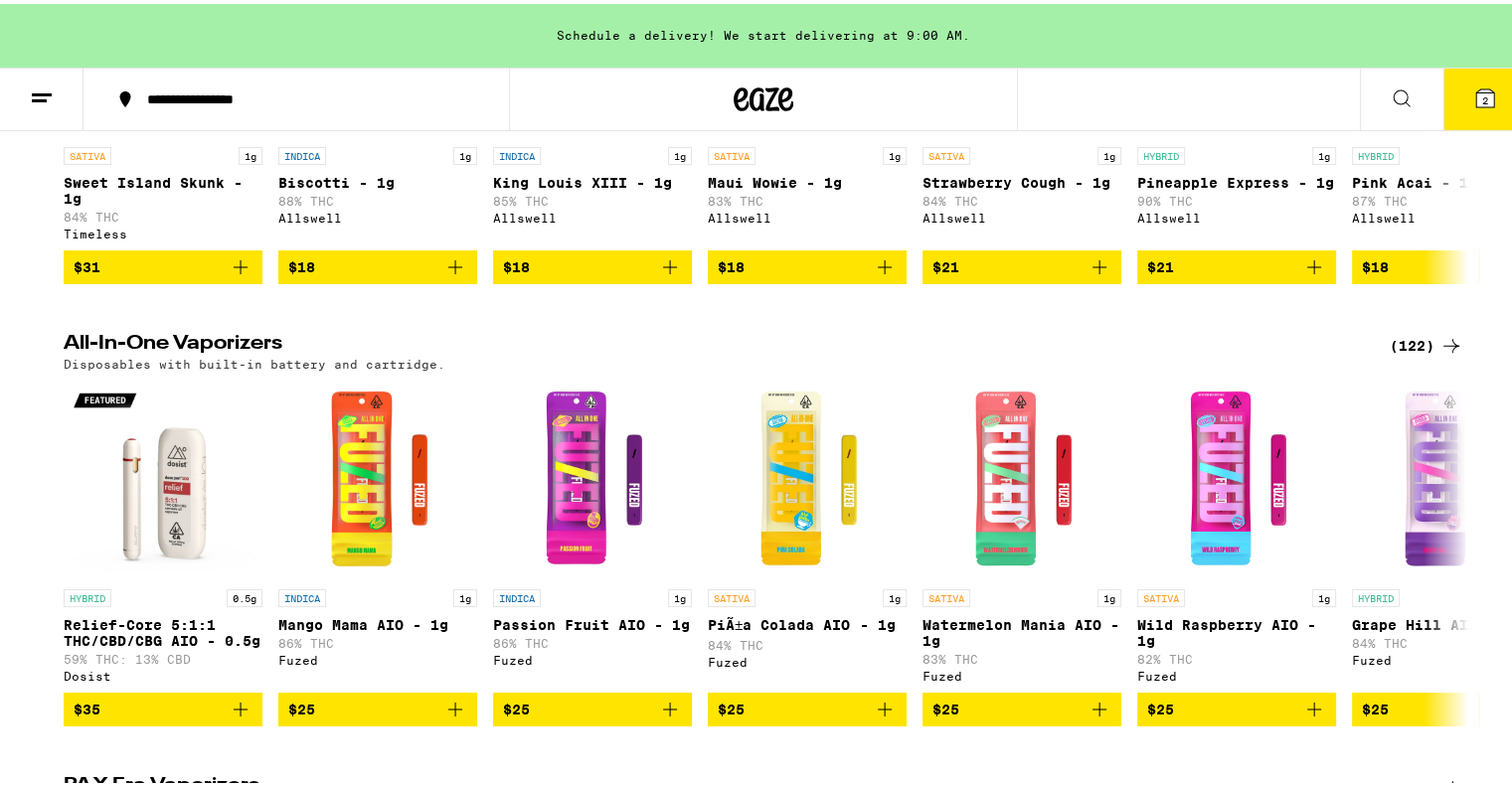 click 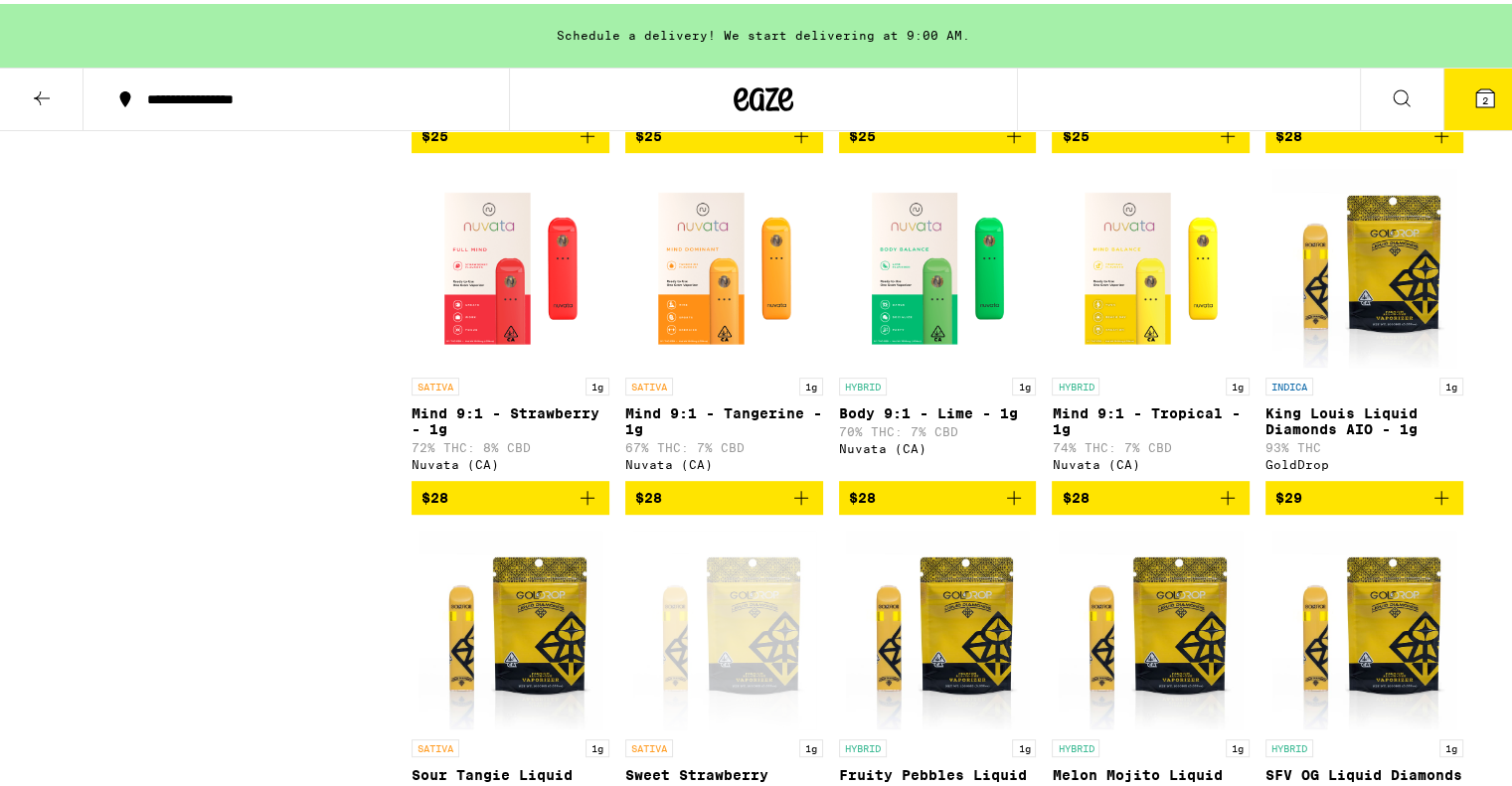scroll, scrollTop: 0, scrollLeft: 0, axis: both 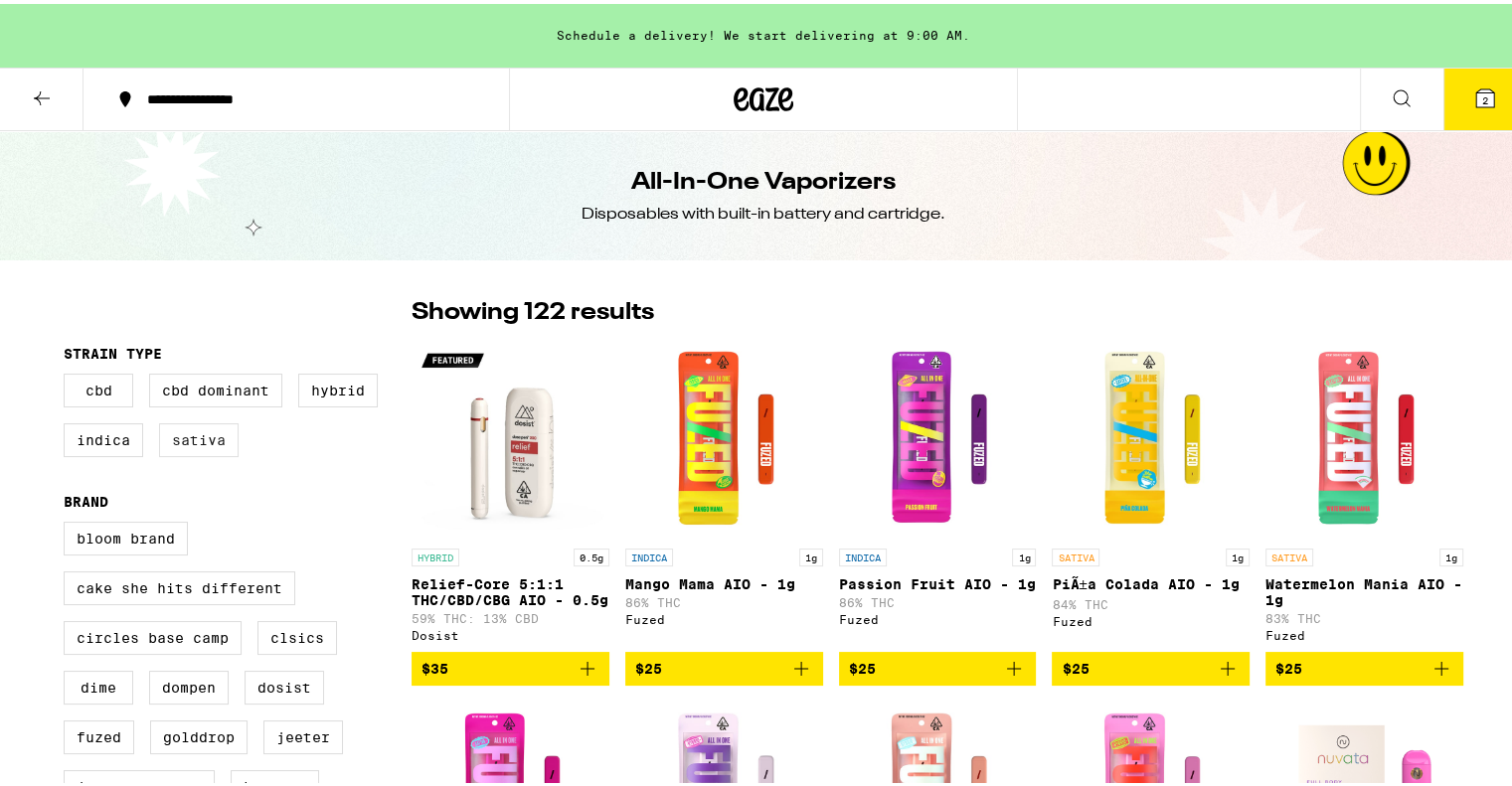 click on "Sativa" at bounding box center [199, 436] 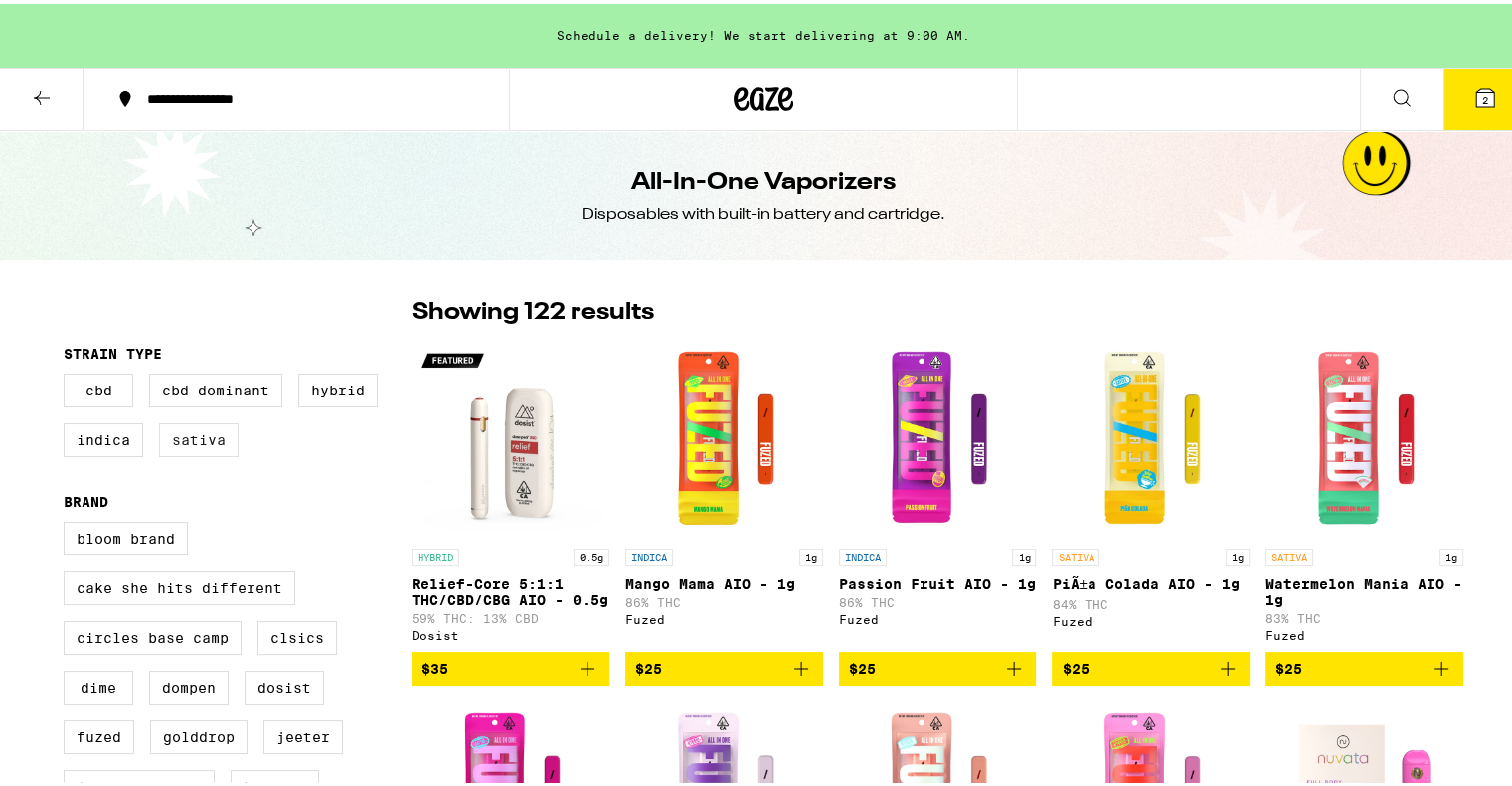 checkbox on "true" 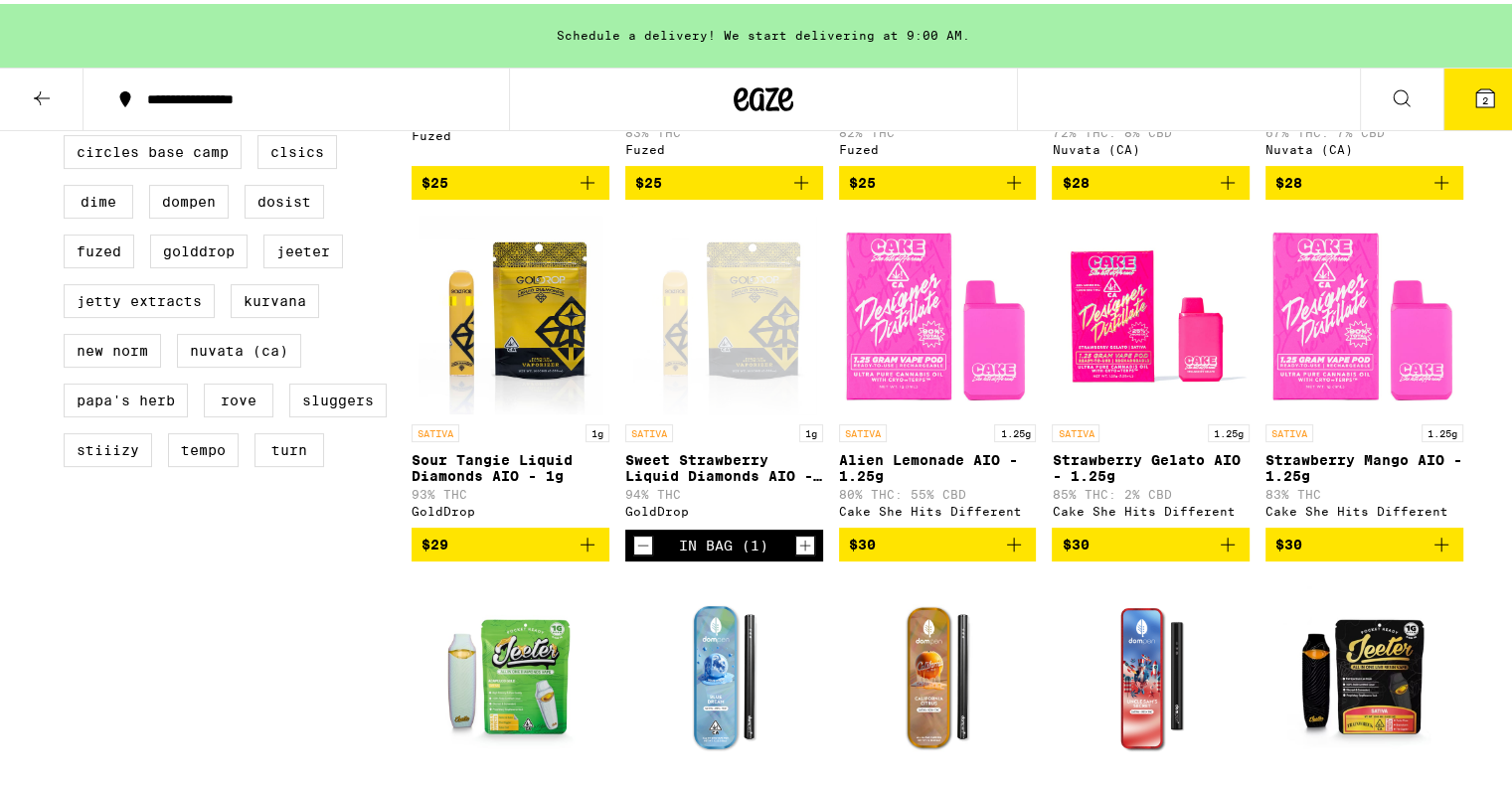 scroll, scrollTop: 497, scrollLeft: 0, axis: vertical 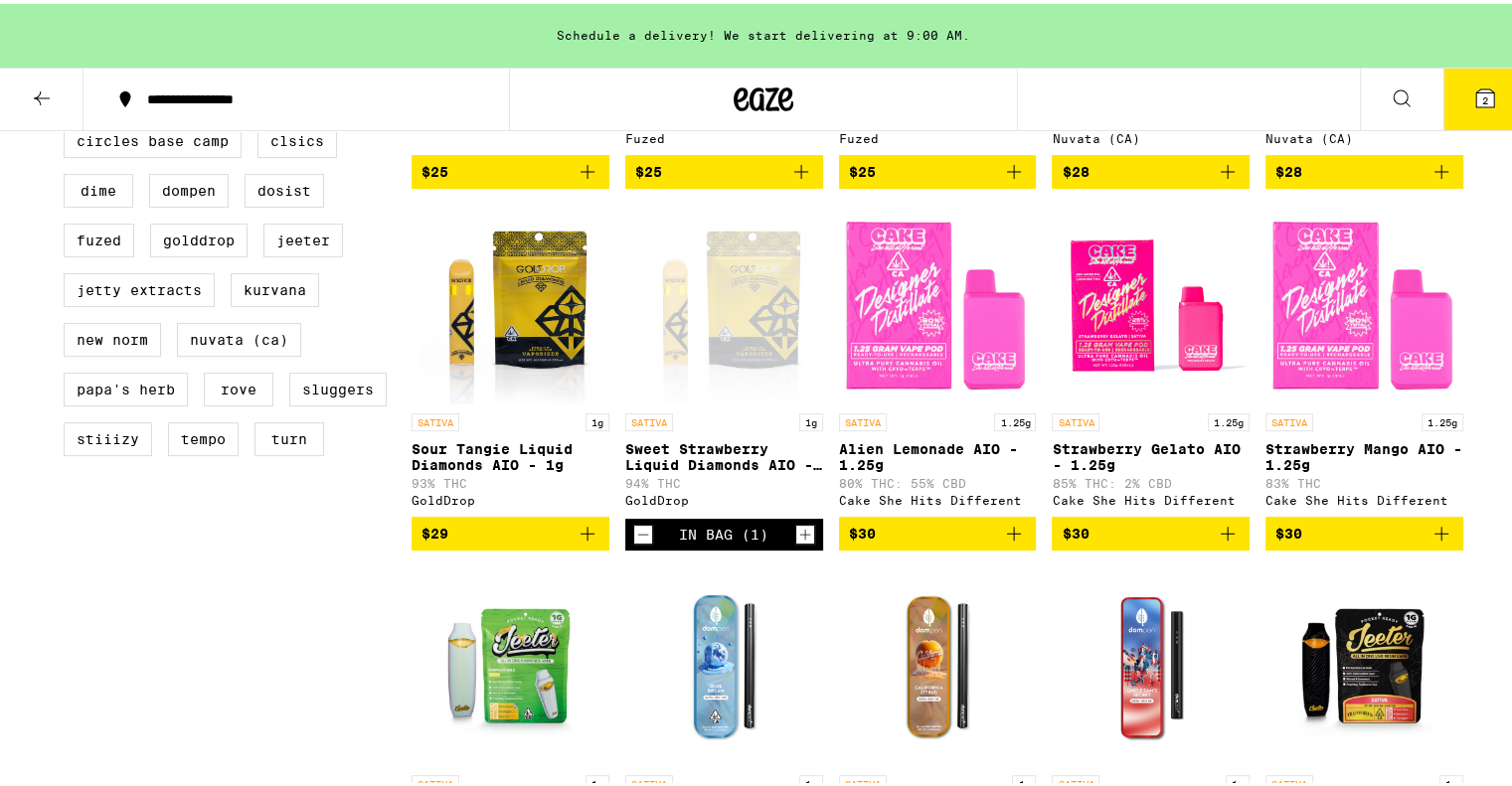 click 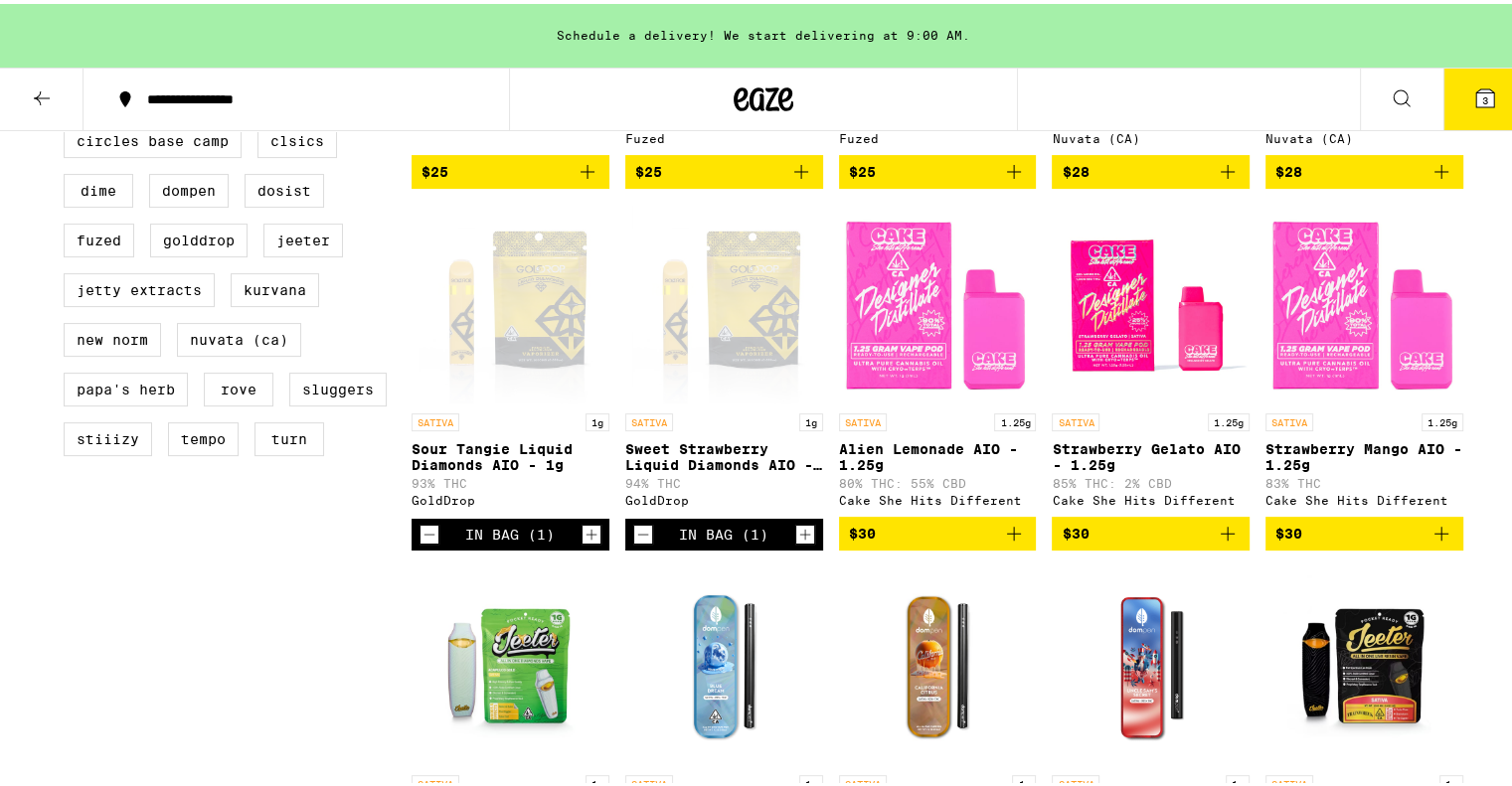click 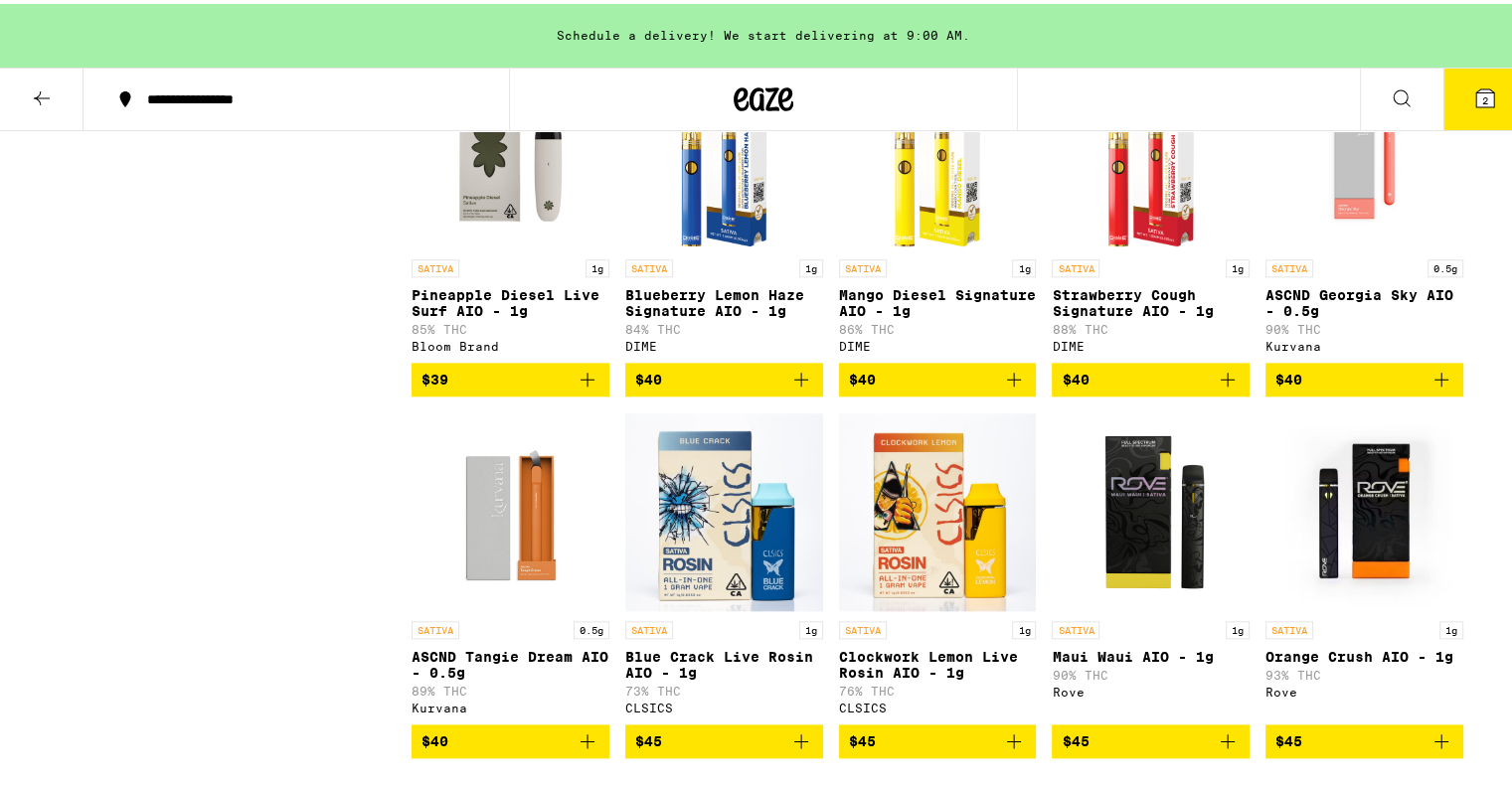 scroll, scrollTop: 2087, scrollLeft: 0, axis: vertical 